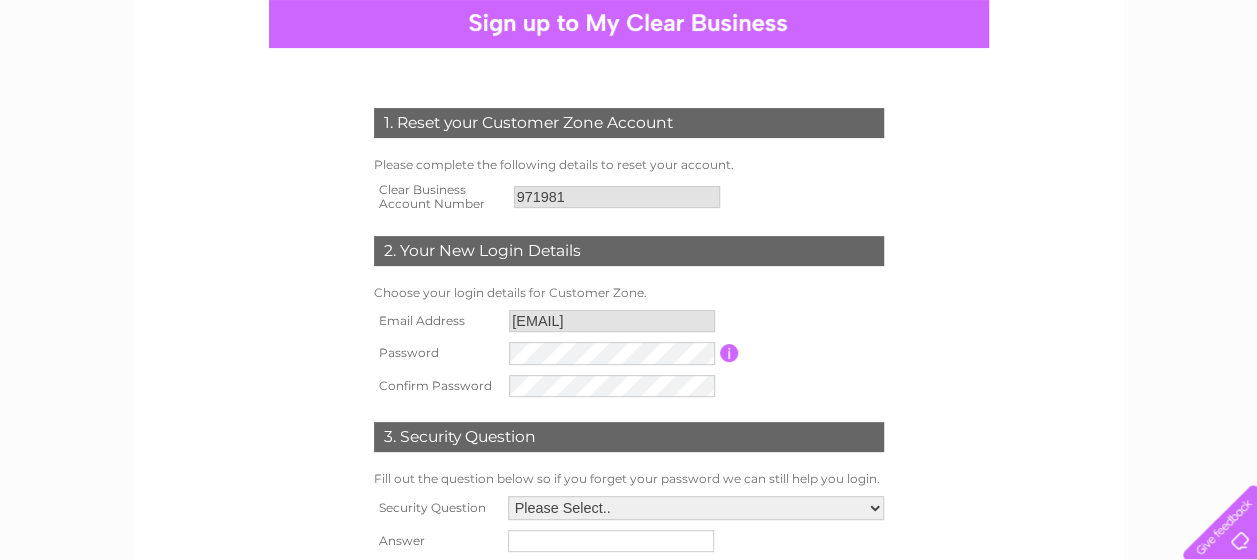 scroll, scrollTop: 0, scrollLeft: 0, axis: both 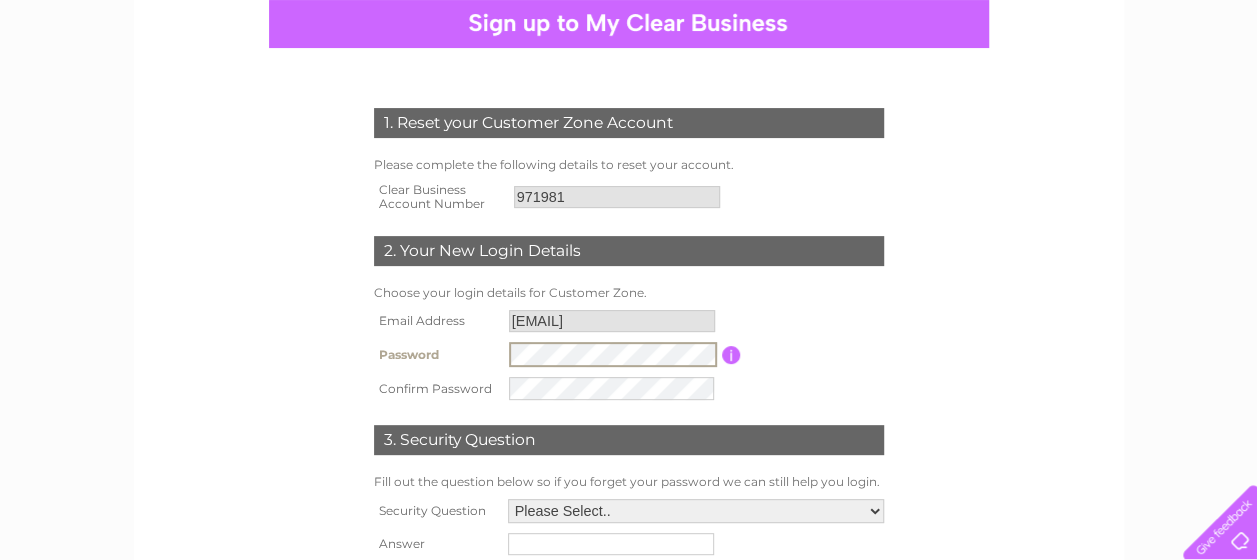 click at bounding box center [731, 355] 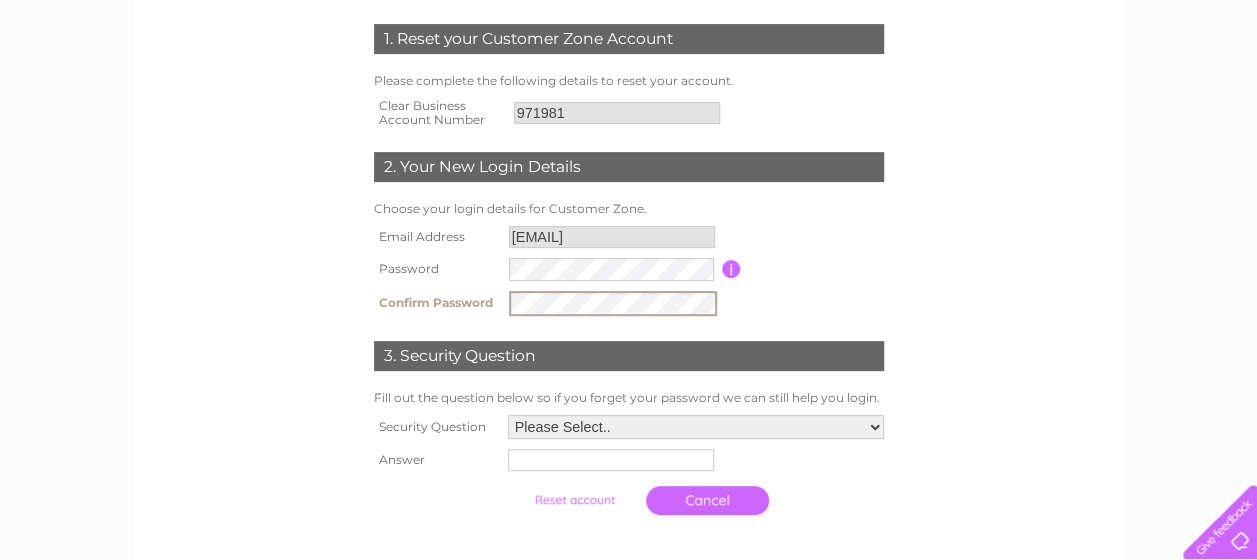 scroll, scrollTop: 400, scrollLeft: 0, axis: vertical 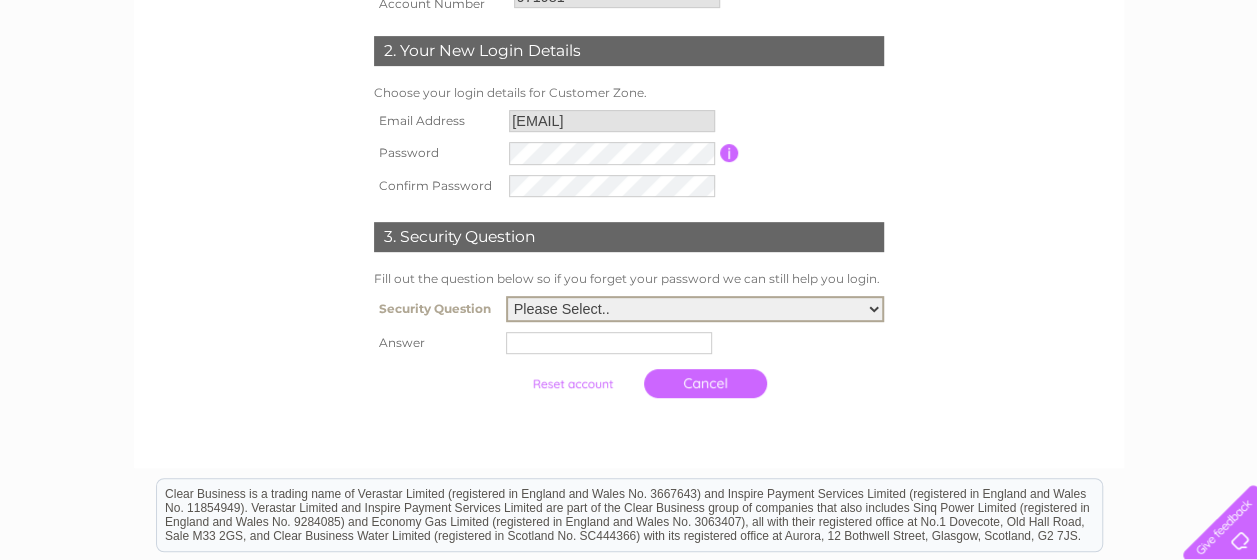 click on "Please Select..
In what town or city was your first job?
In what town or city did you meet your spouse/partner?
In what town or city did your mother and father meet?
What street did you live on as a child?
What was the name of your first pet?
Who was your childhood hero?" at bounding box center (695, 309) 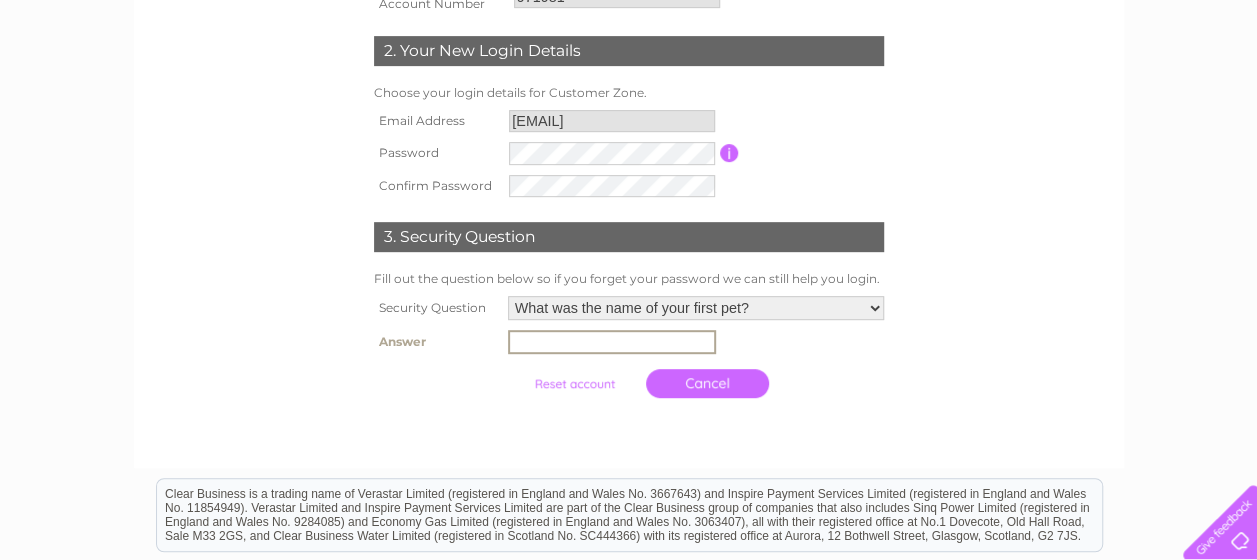 click at bounding box center (612, 342) 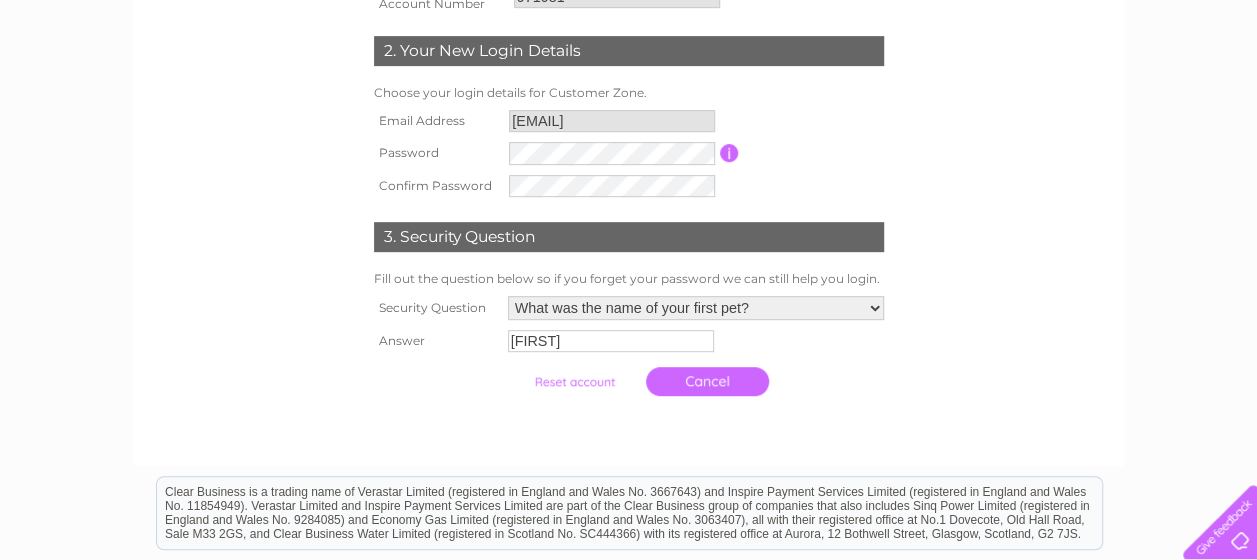 click at bounding box center (574, 382) 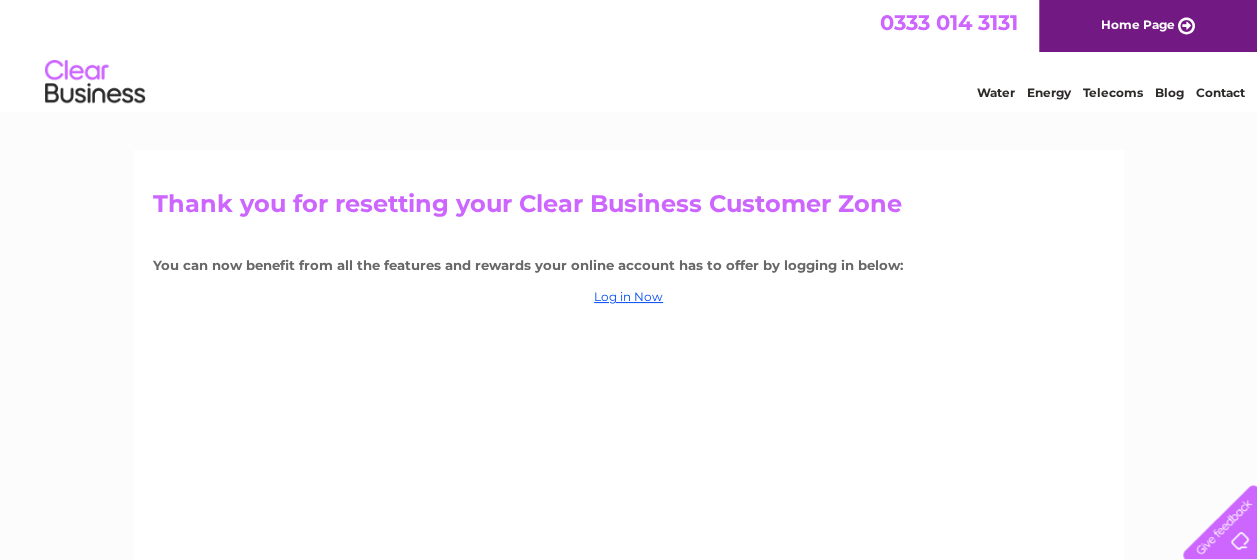 scroll, scrollTop: 0, scrollLeft: 0, axis: both 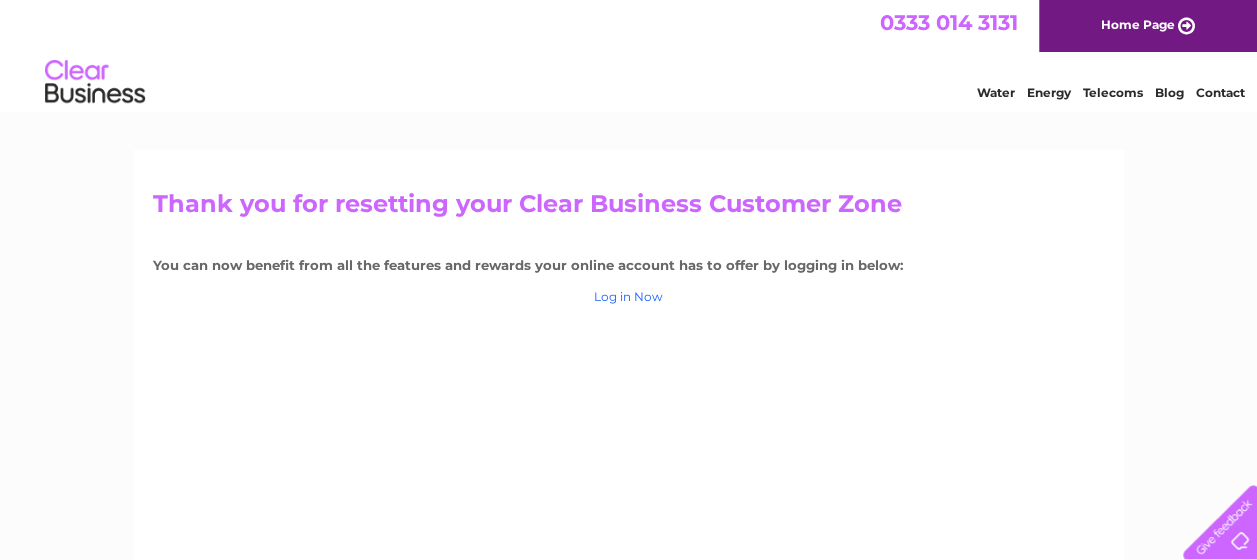 click on "Log in Now" at bounding box center (628, 296) 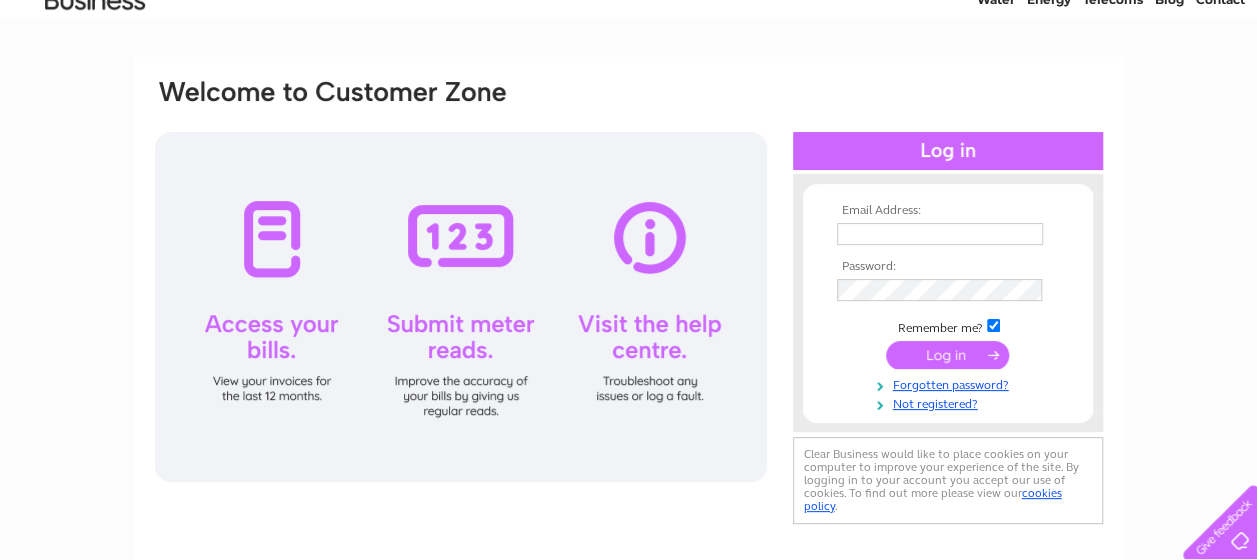 scroll, scrollTop: 200, scrollLeft: 0, axis: vertical 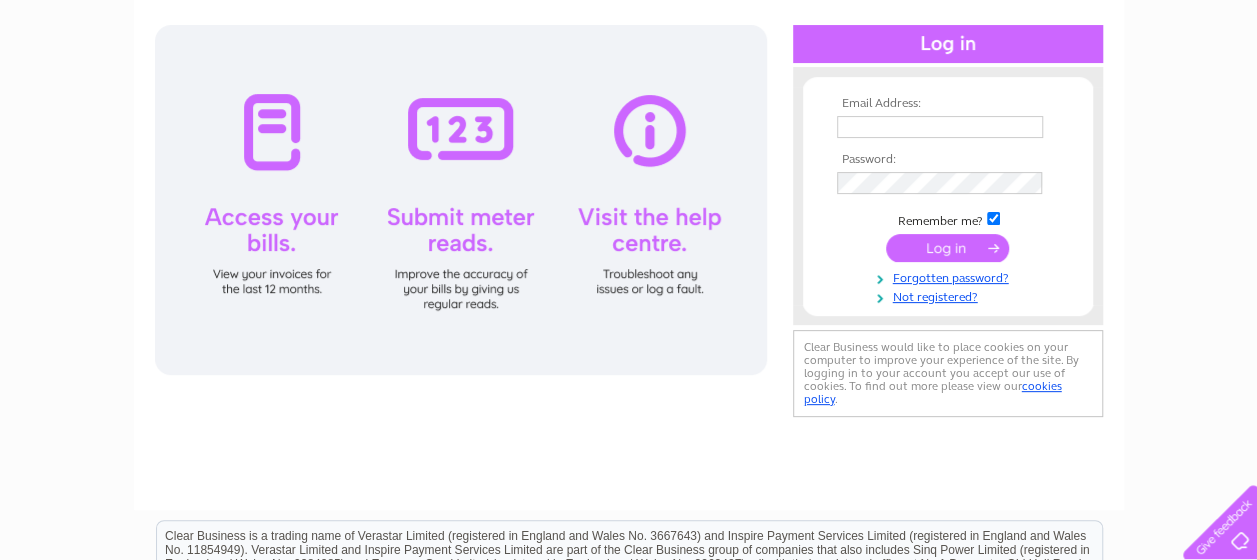 type on "Invoices@shepherd.co.uk" 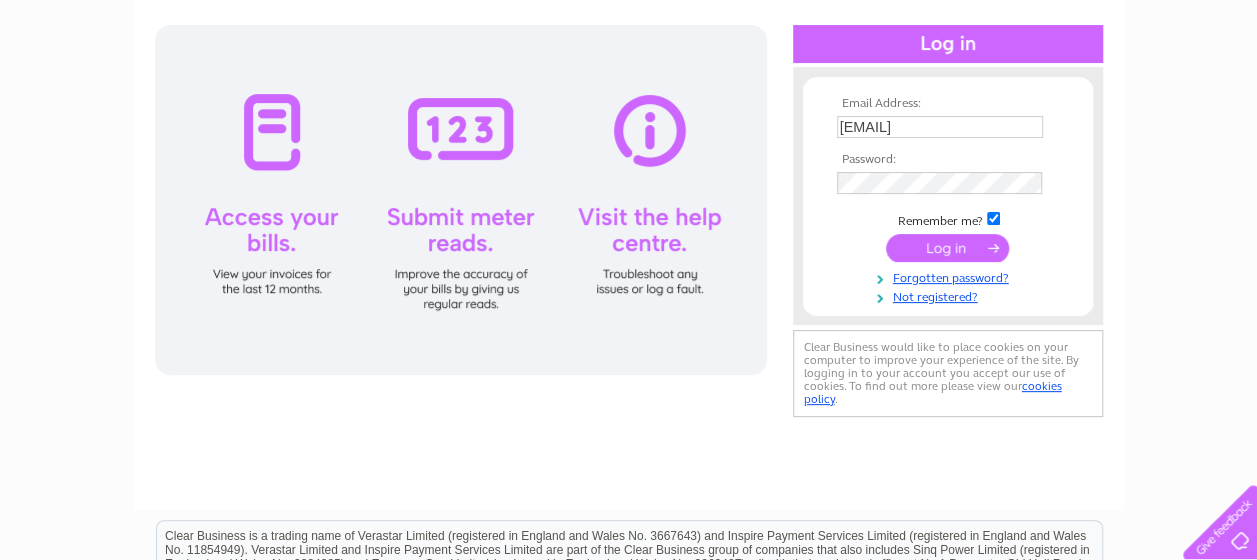 click at bounding box center [947, 248] 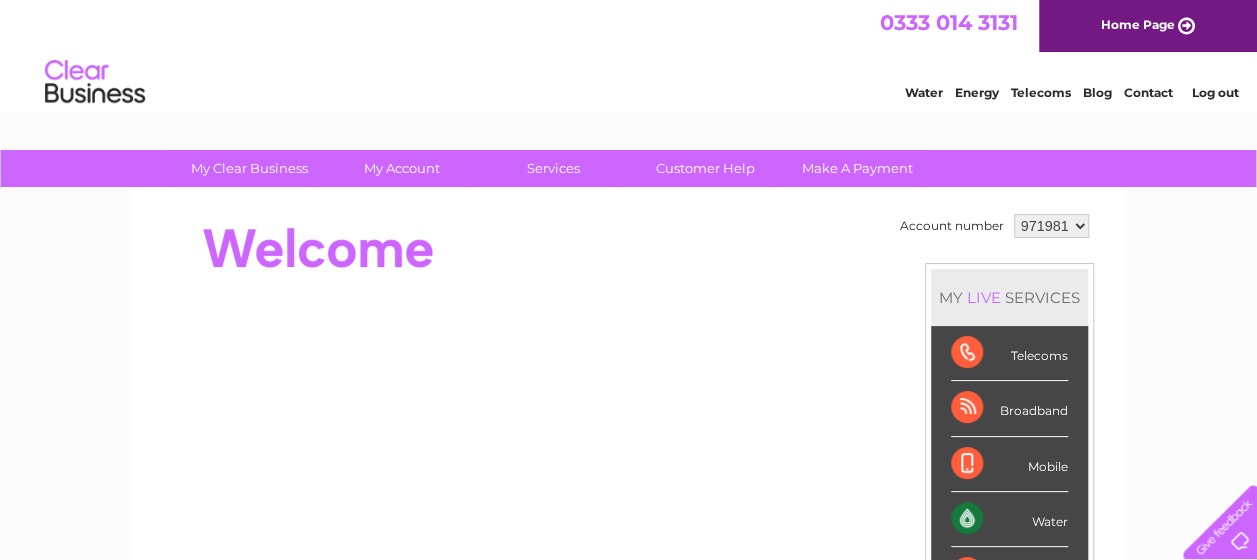 scroll, scrollTop: 0, scrollLeft: 0, axis: both 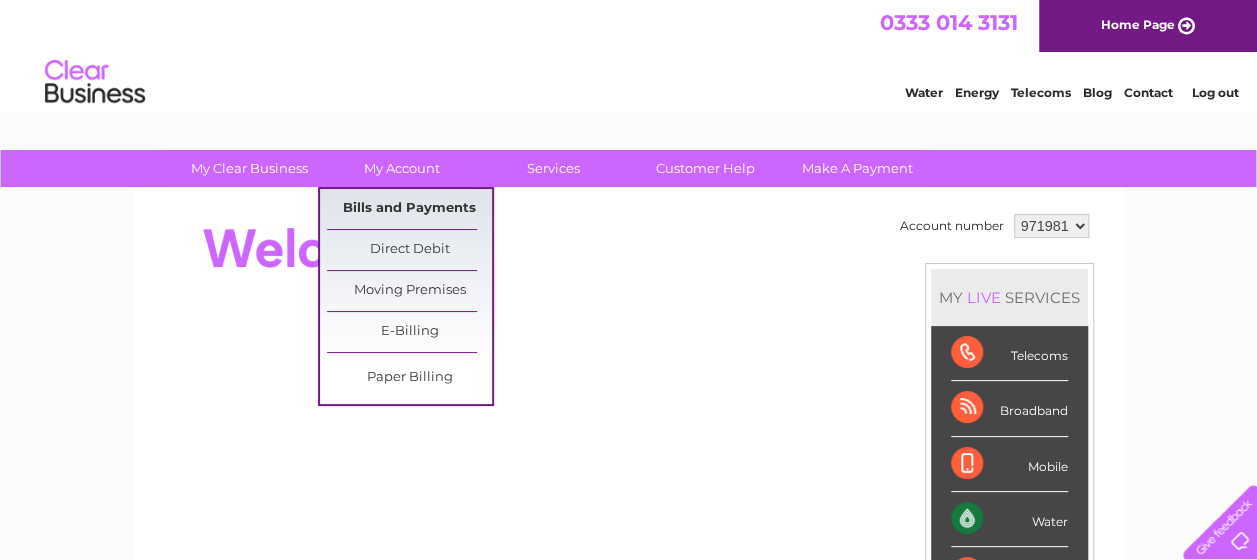 click on "Bills and Payments" at bounding box center (409, 209) 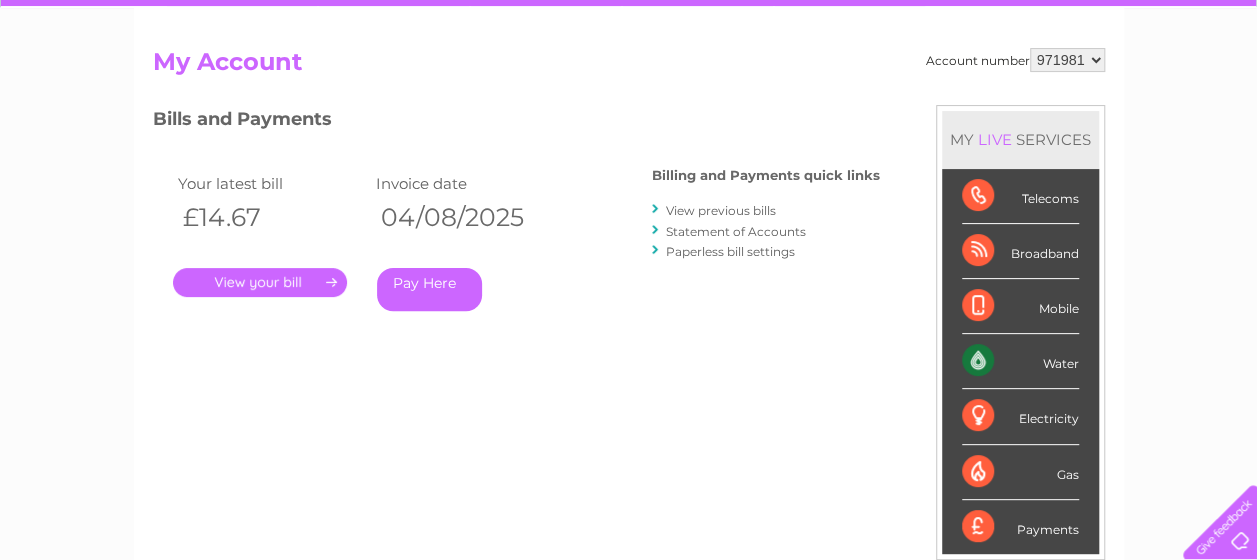 scroll, scrollTop: 200, scrollLeft: 0, axis: vertical 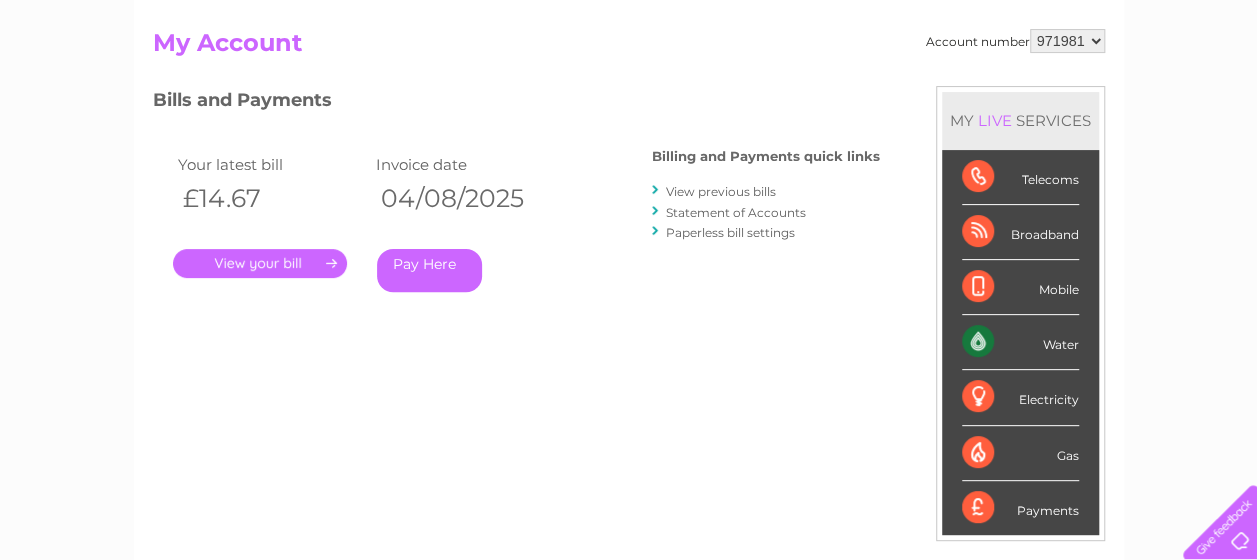 click on "." at bounding box center (260, 263) 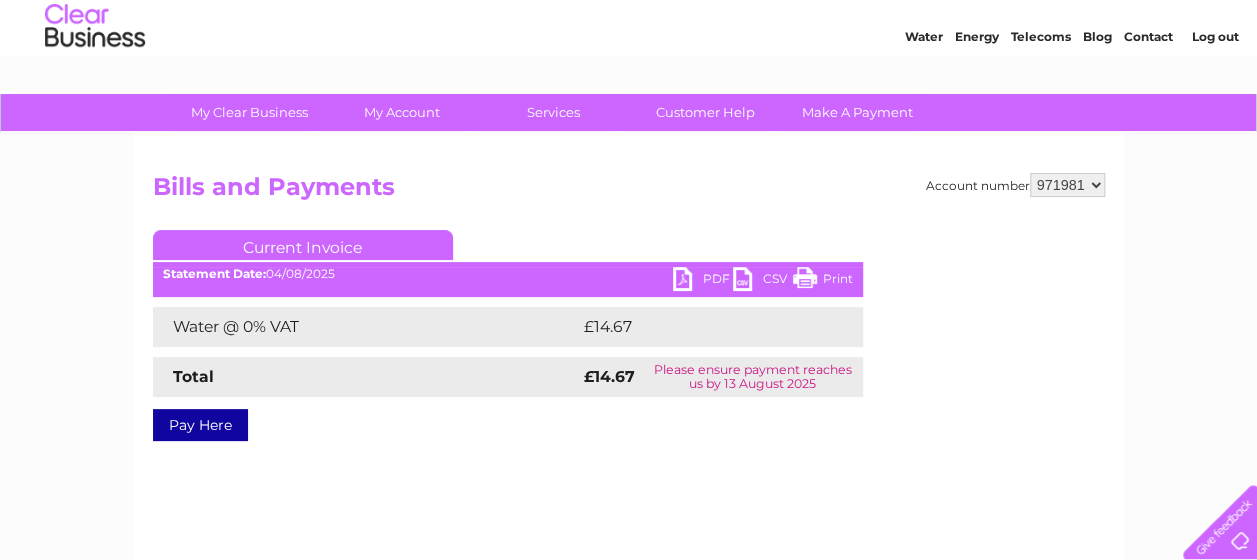 scroll, scrollTop: 100, scrollLeft: 0, axis: vertical 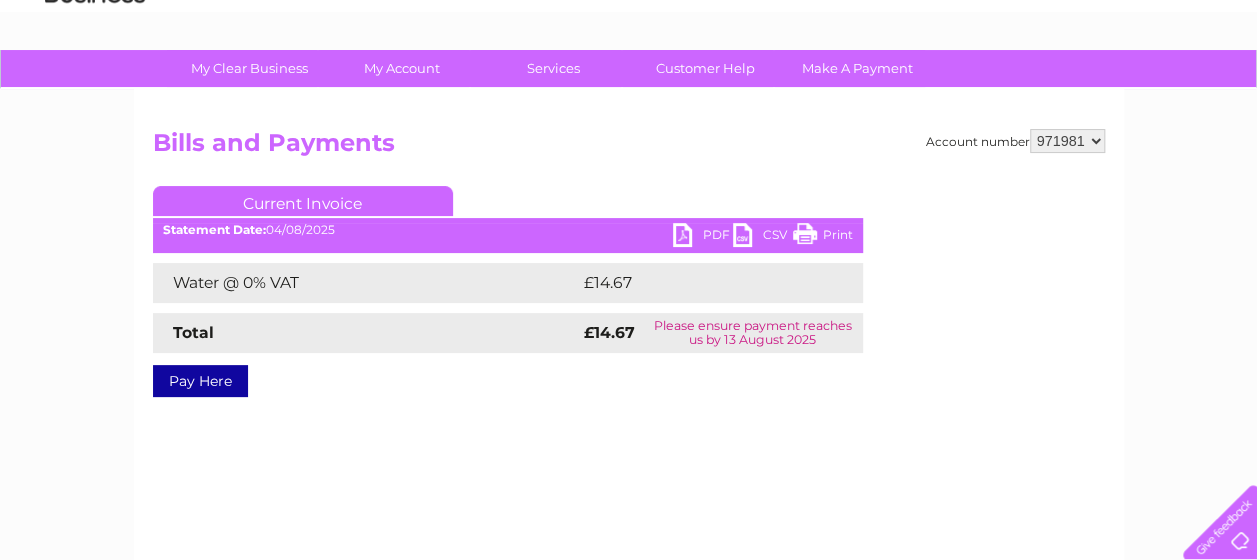 click on "PDF" at bounding box center [703, 237] 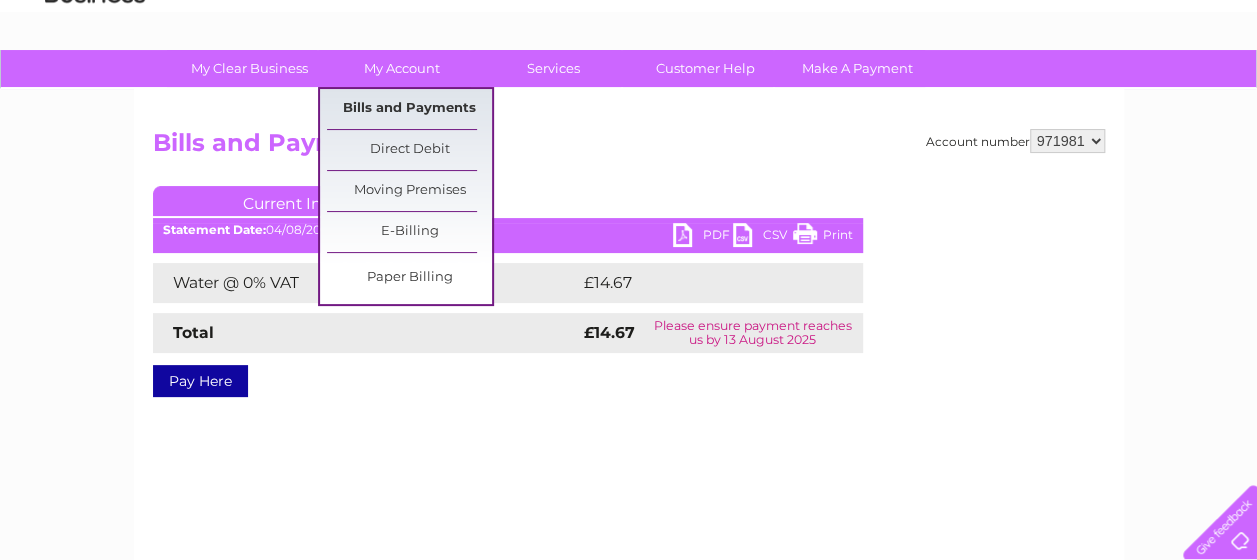 click on "Bills and Payments" at bounding box center [409, 109] 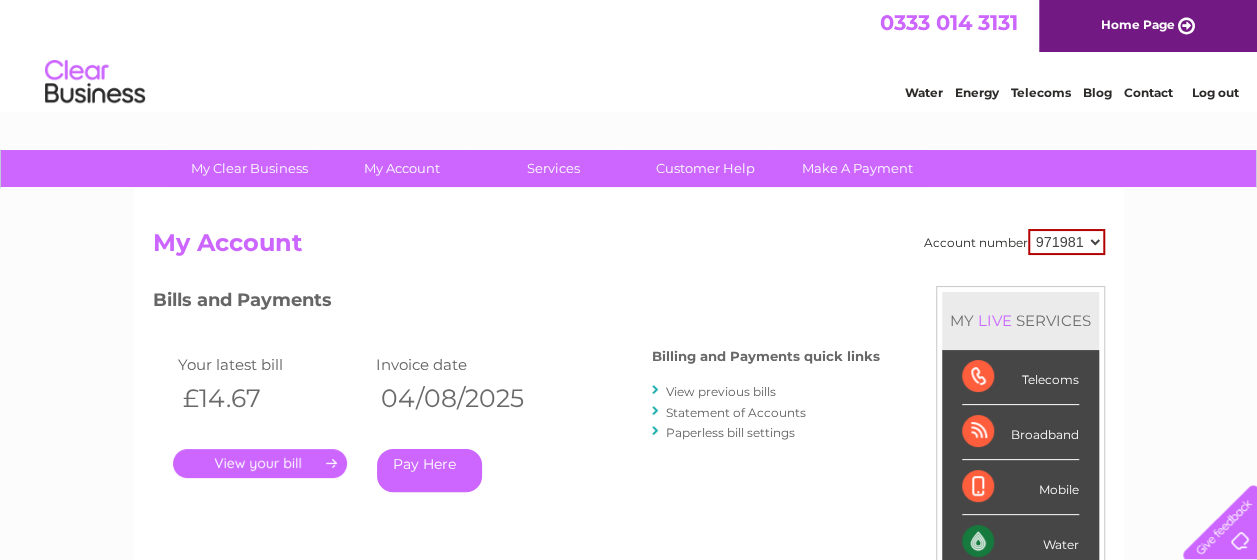 scroll, scrollTop: 100, scrollLeft: 0, axis: vertical 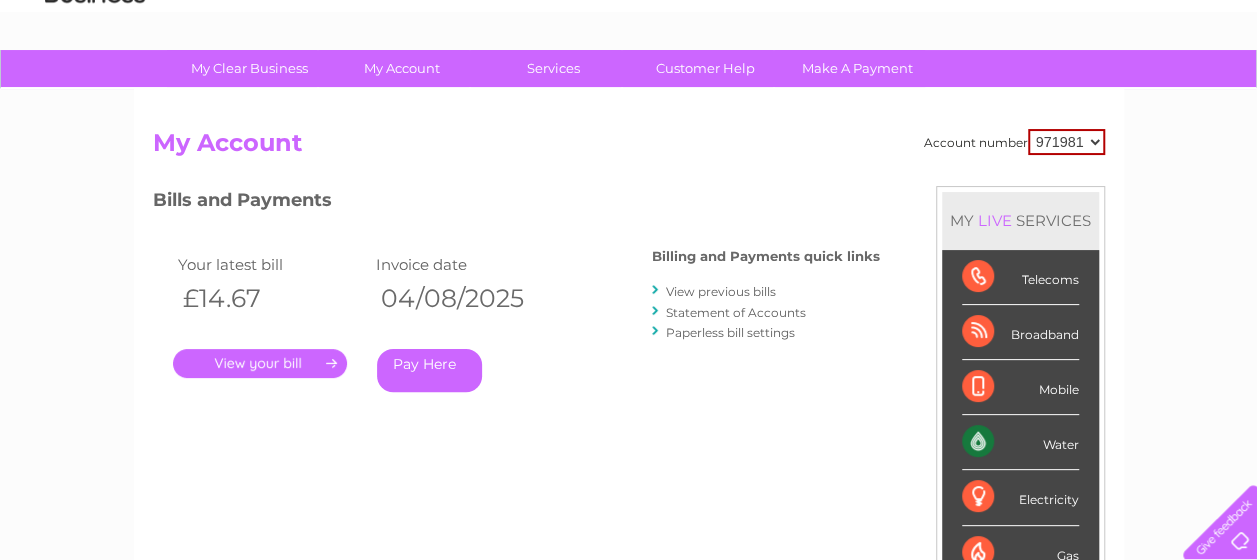 click on "View previous bills" at bounding box center (721, 291) 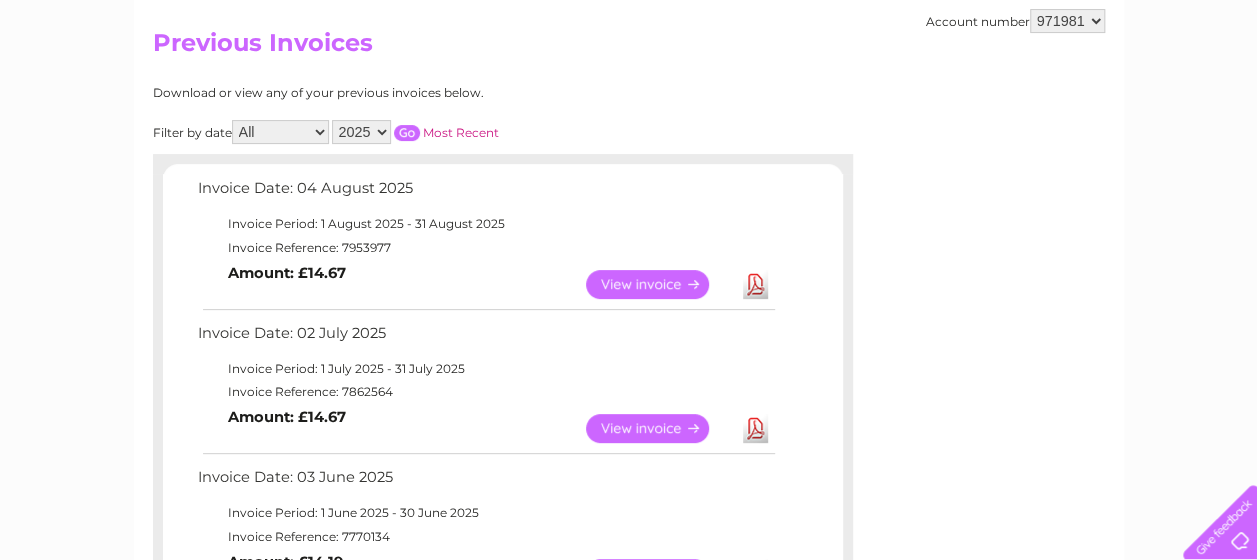 scroll, scrollTop: 300, scrollLeft: 0, axis: vertical 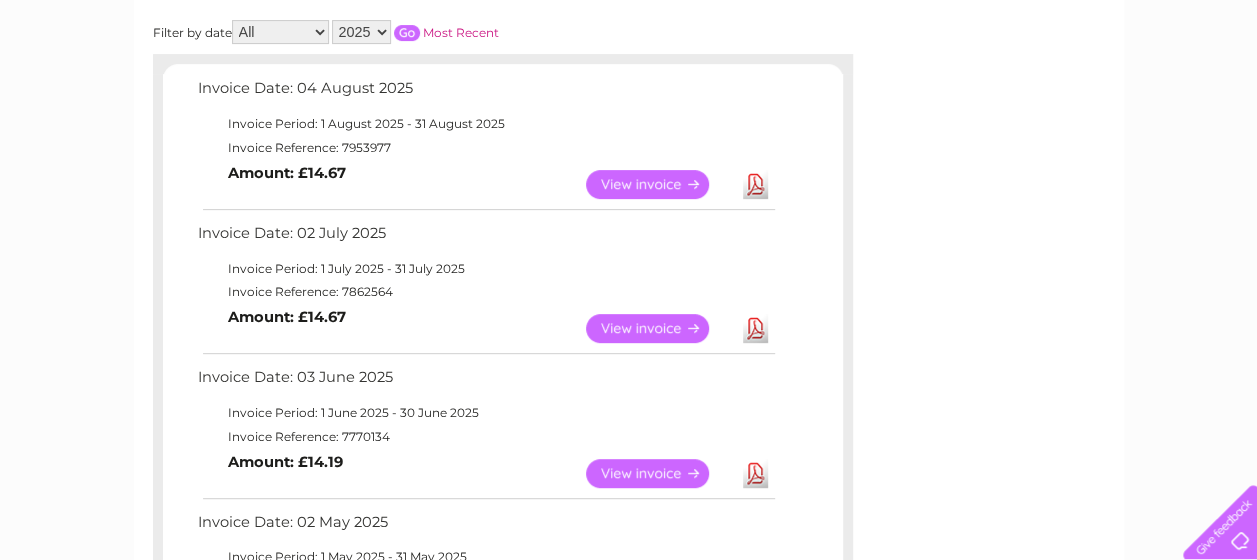click on "View" at bounding box center (659, 328) 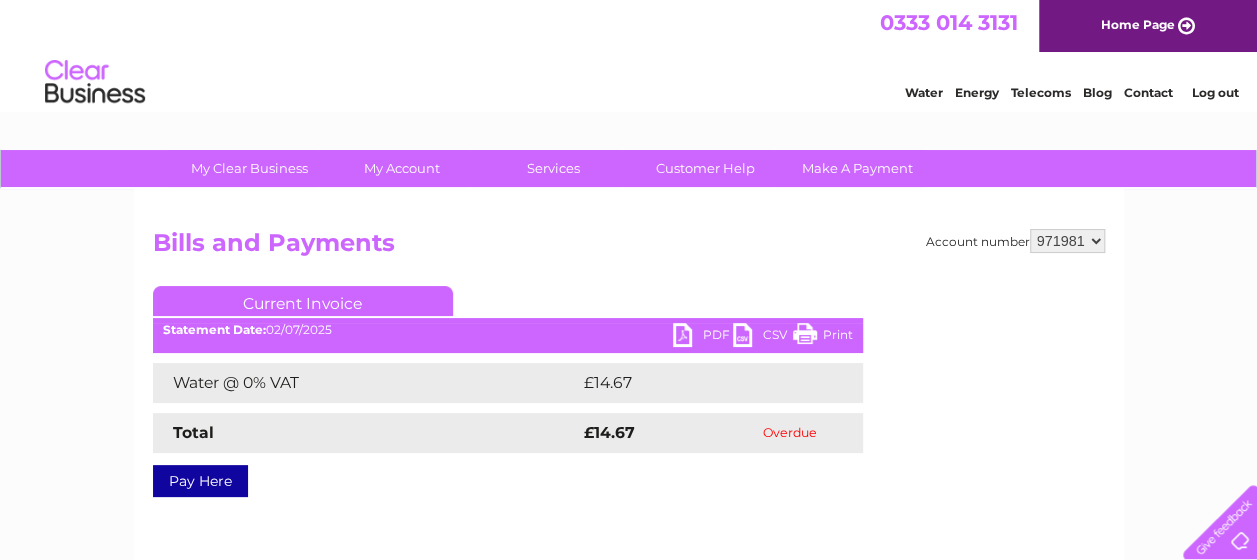 scroll, scrollTop: 0, scrollLeft: 0, axis: both 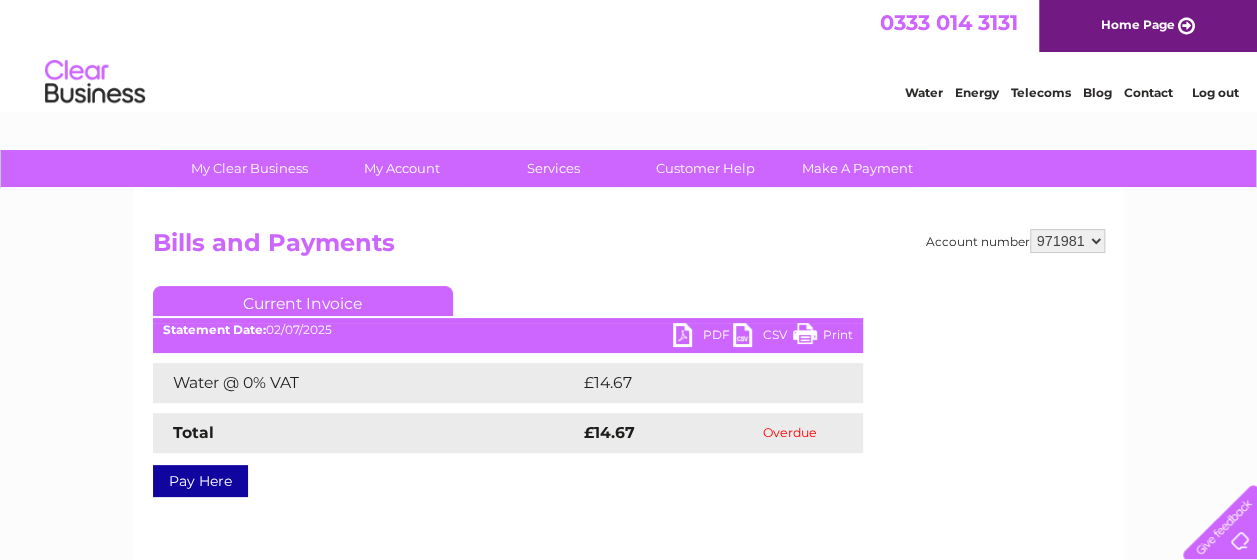 click on "PDF" at bounding box center (703, 337) 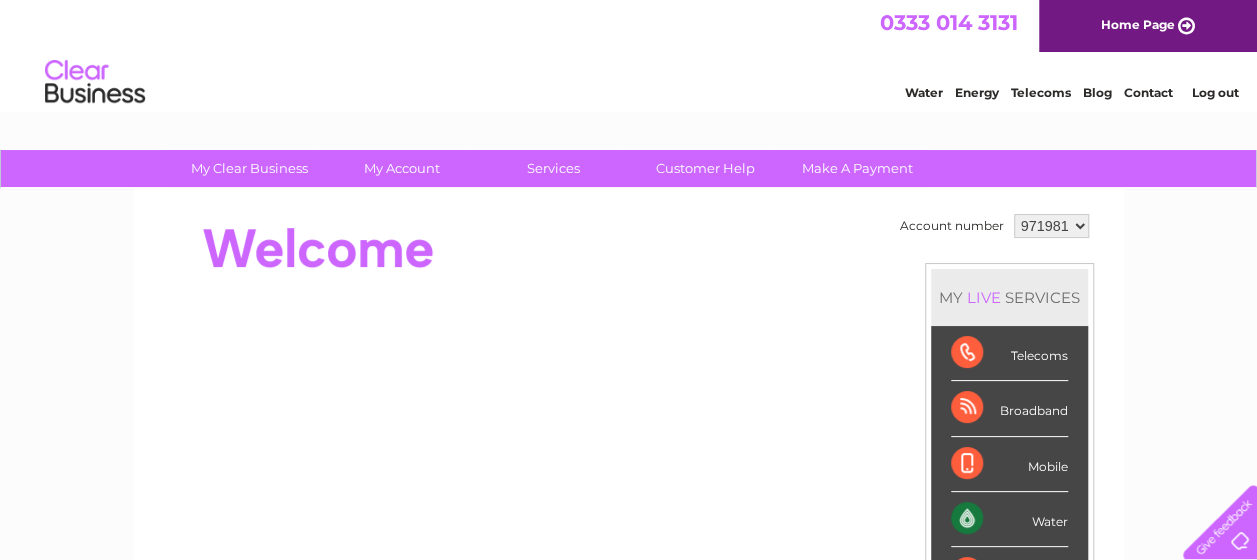 scroll, scrollTop: 0, scrollLeft: 0, axis: both 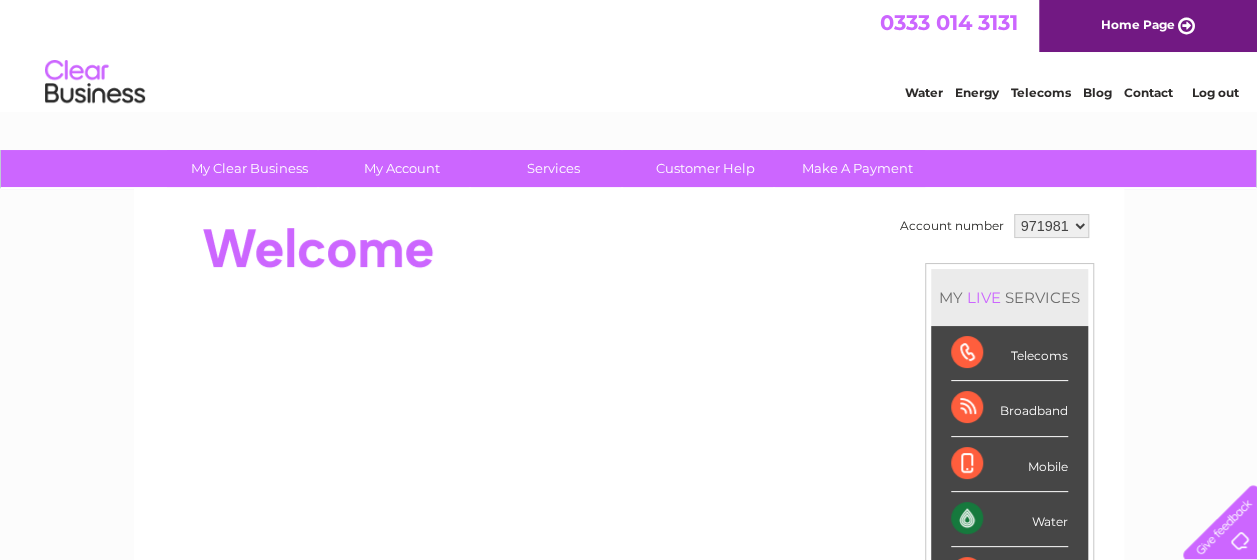 click on "Log out" at bounding box center [1214, 92] 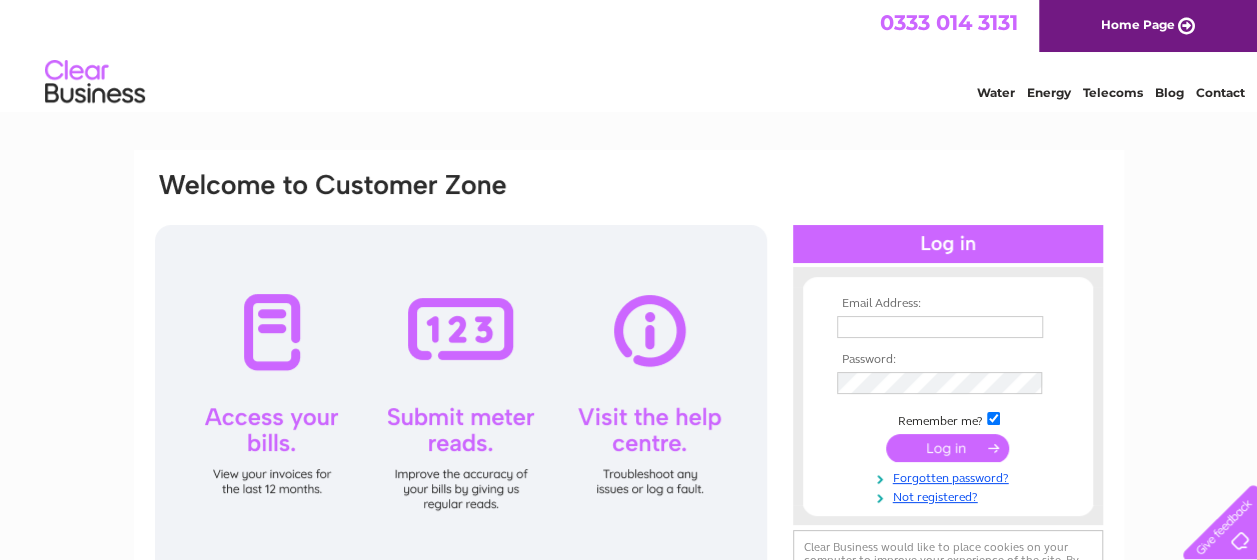 scroll, scrollTop: 0, scrollLeft: 0, axis: both 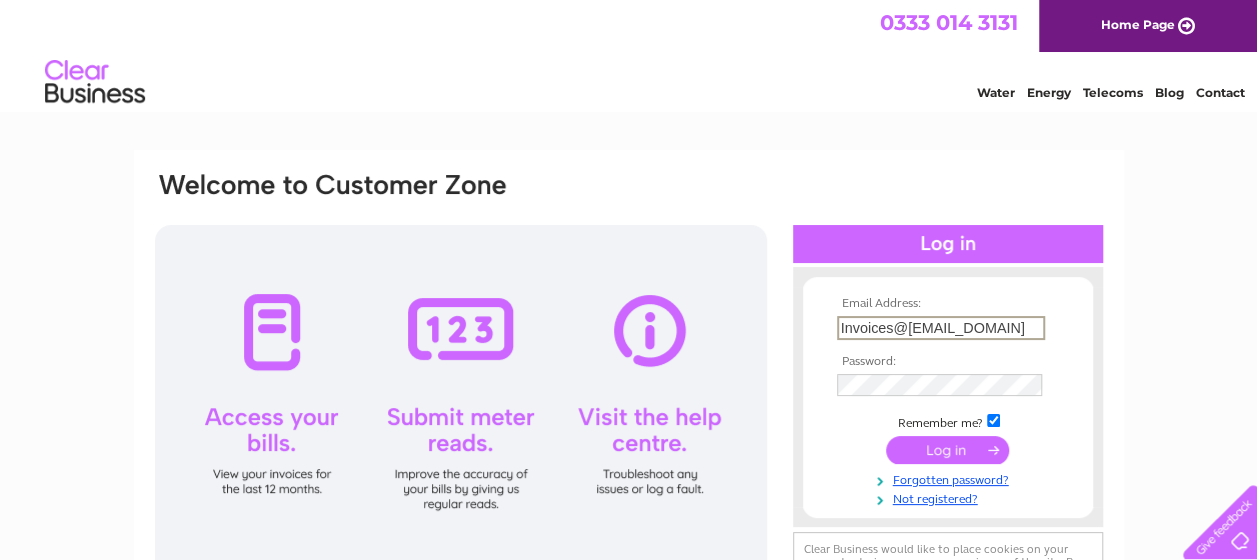 drag, startPoint x: 1016, startPoint y: 326, endPoint x: 807, endPoint y: 326, distance: 209 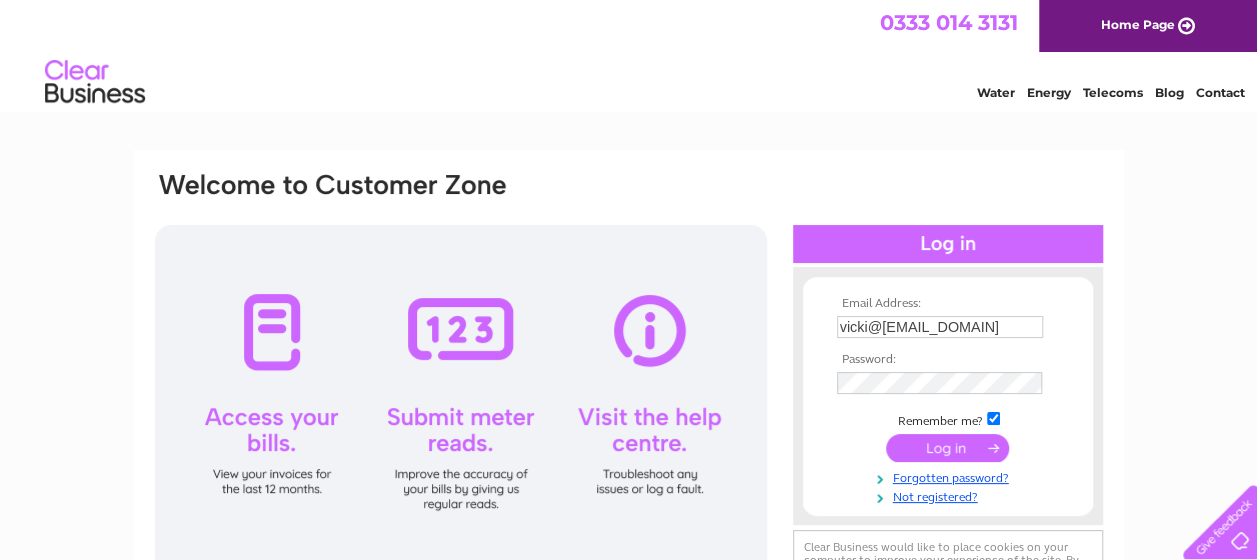 click at bounding box center (947, 448) 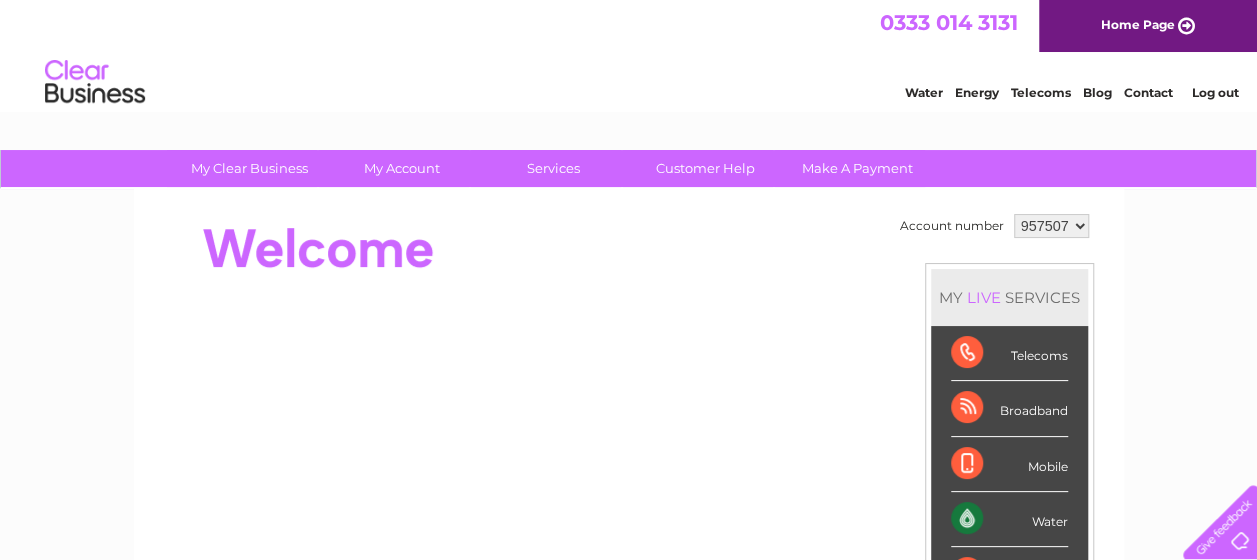 scroll, scrollTop: 0, scrollLeft: 0, axis: both 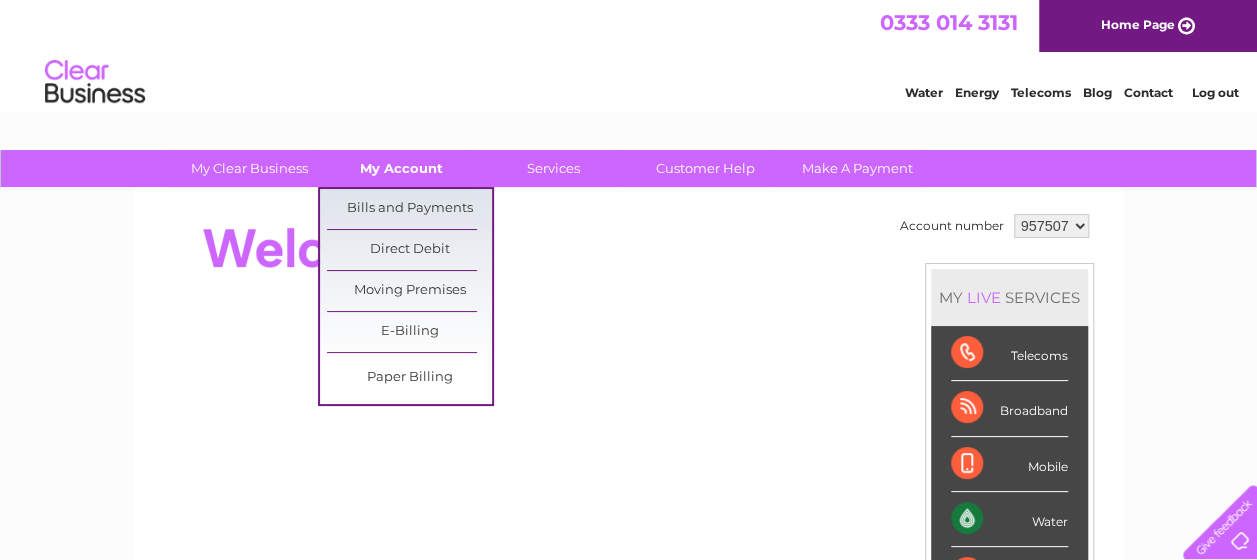 click on "My Account" at bounding box center [401, 168] 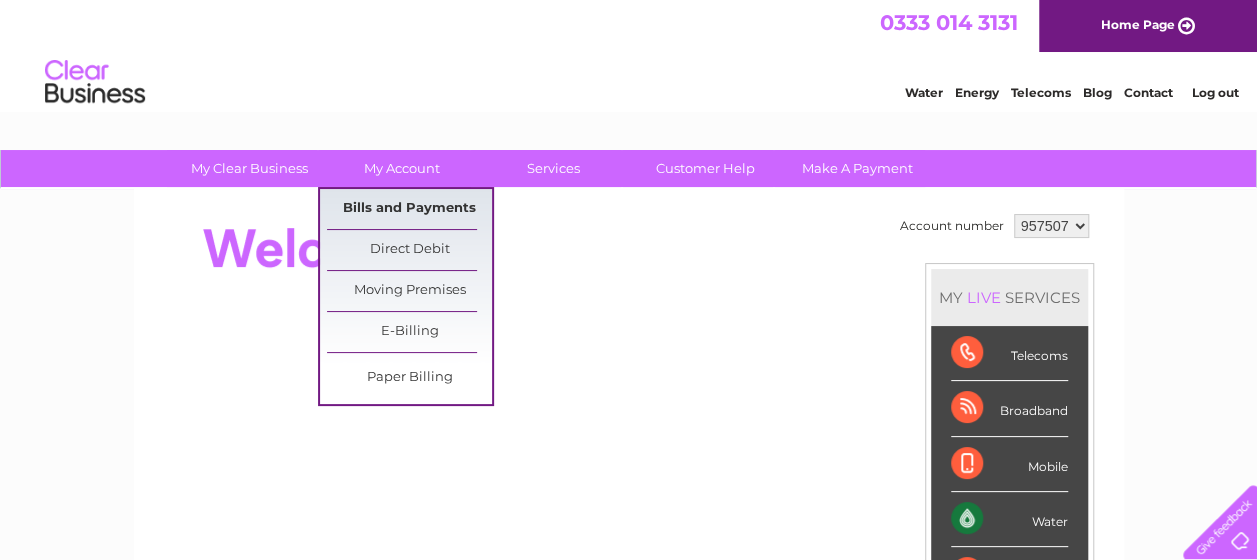 click on "Bills and Payments" at bounding box center (409, 209) 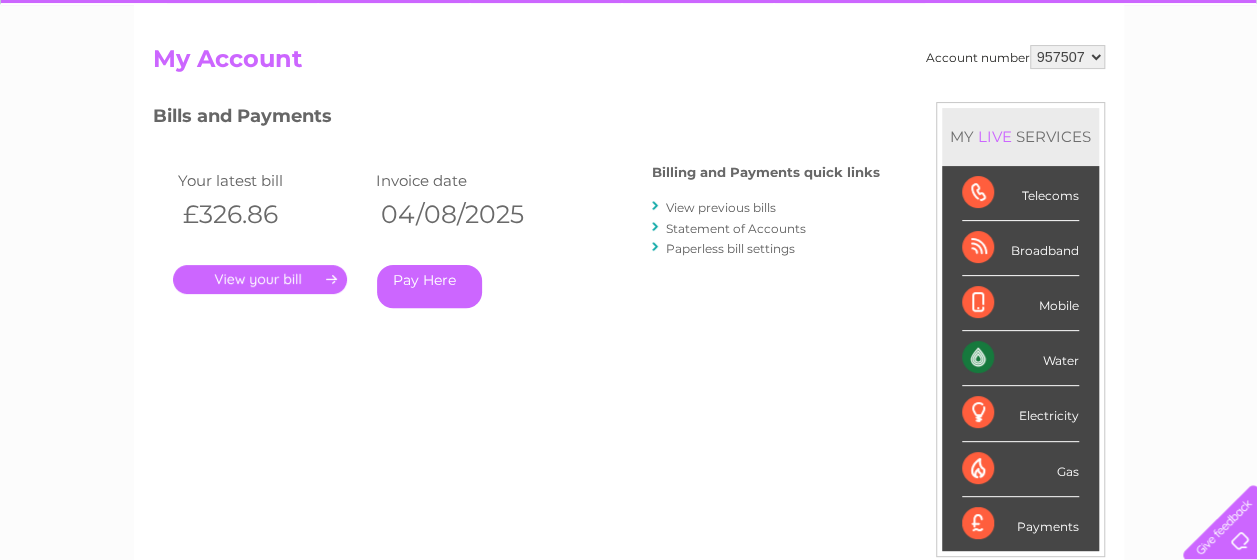 scroll, scrollTop: 200, scrollLeft: 0, axis: vertical 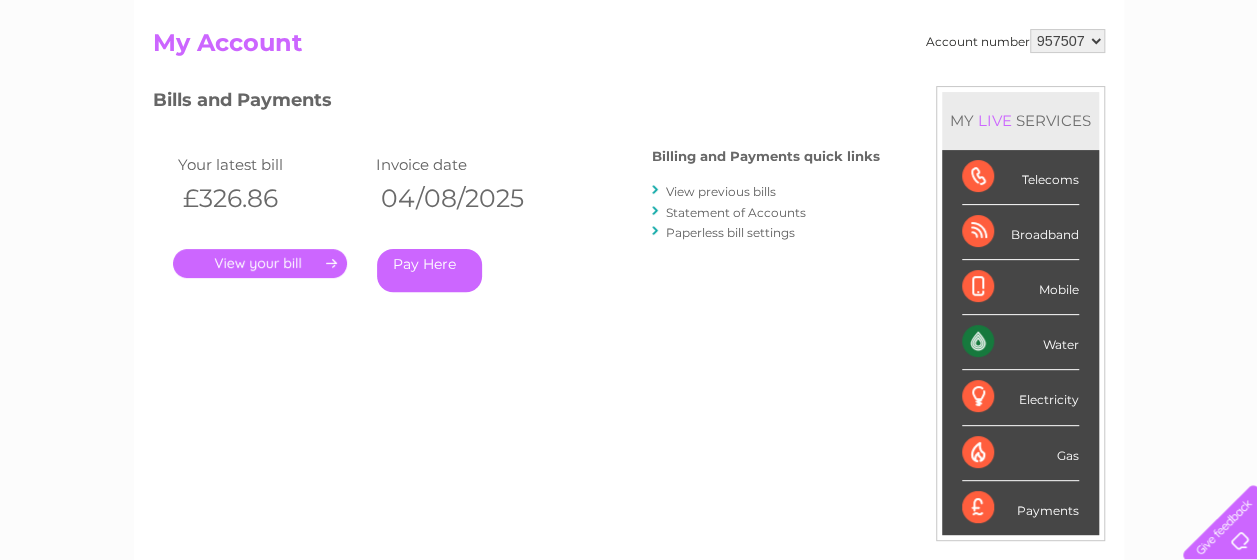 click on "." at bounding box center [260, 263] 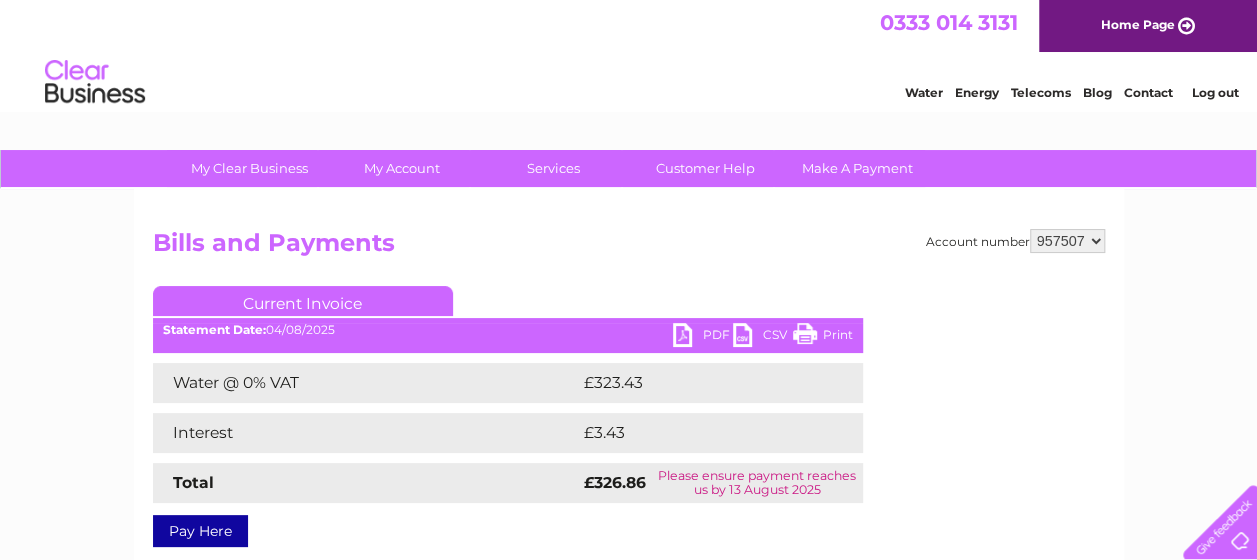 scroll, scrollTop: 0, scrollLeft: 0, axis: both 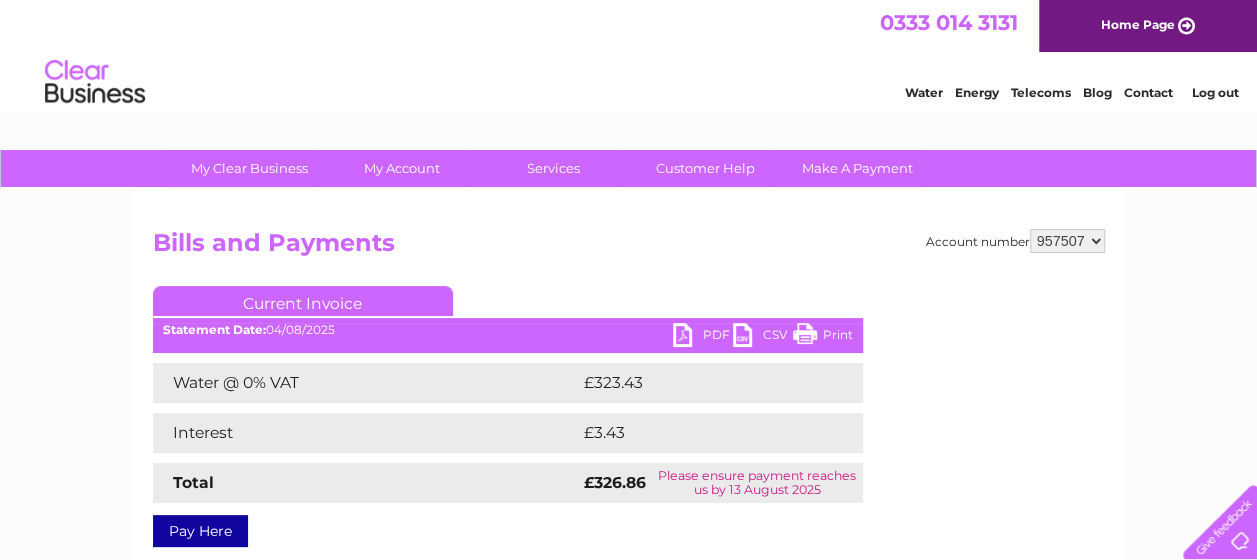 click on "PDF" at bounding box center [703, 337] 